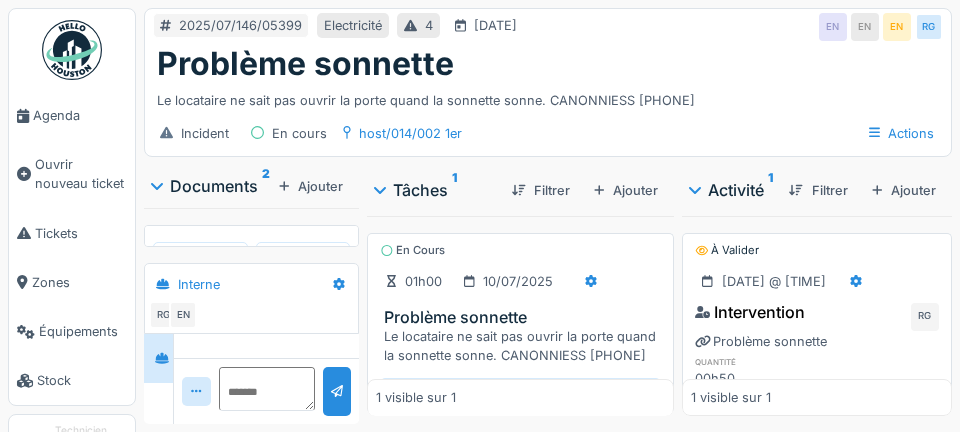 scroll, scrollTop: 21, scrollLeft: 0, axis: vertical 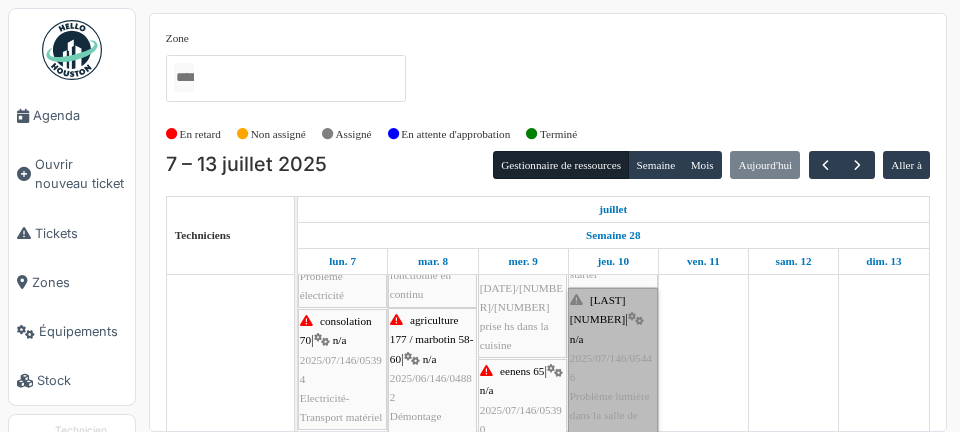 click on "wauters 74
|     n/a
2025/07/146/05446
Problème lumière dans la salle de bain" at bounding box center (613, 368) 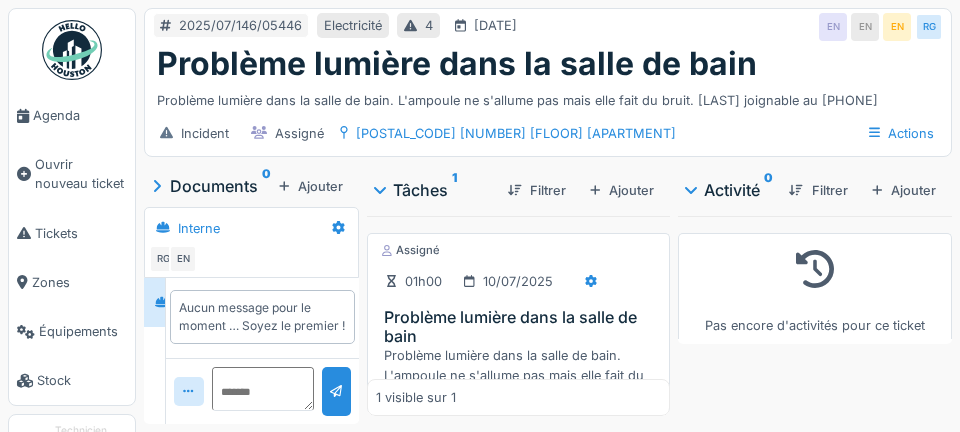 scroll, scrollTop: 0, scrollLeft: 0, axis: both 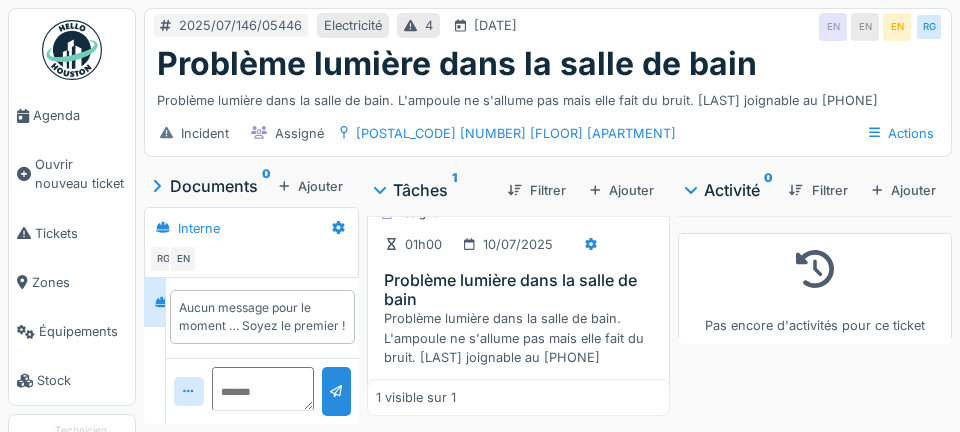 click on "Début" at bounding box center (518, 400) 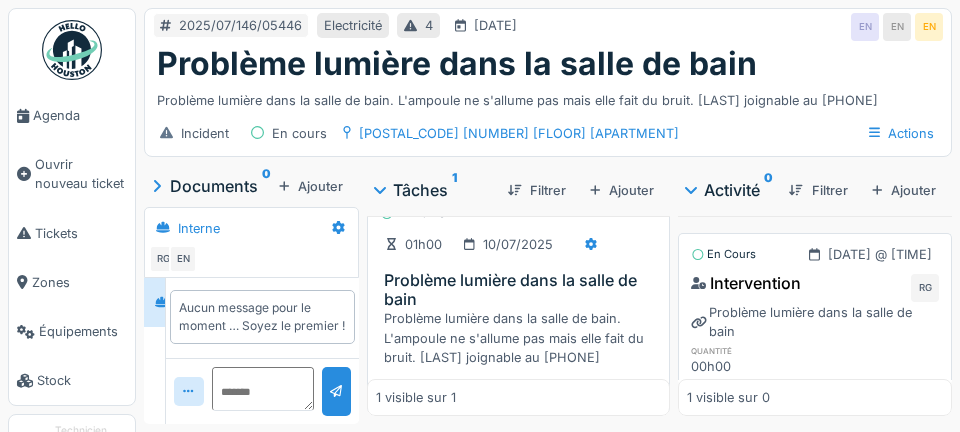 click at bounding box center (591, 244) 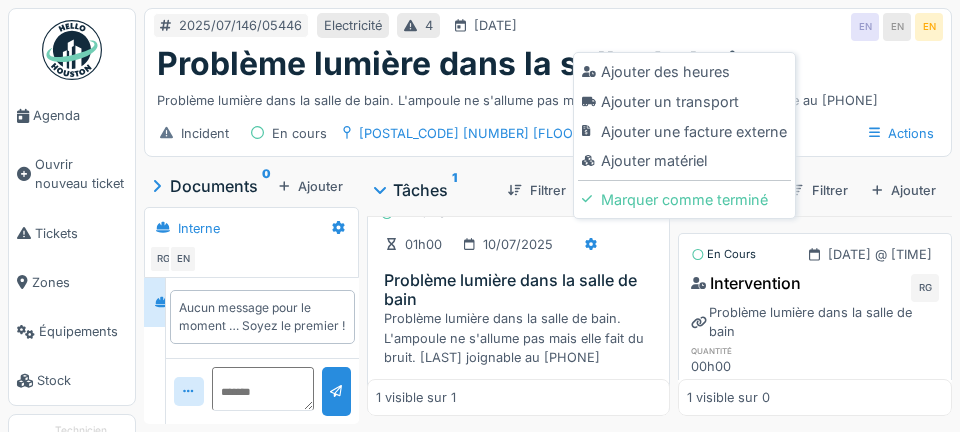 click on "Ajouter un transport" at bounding box center (684, 102) 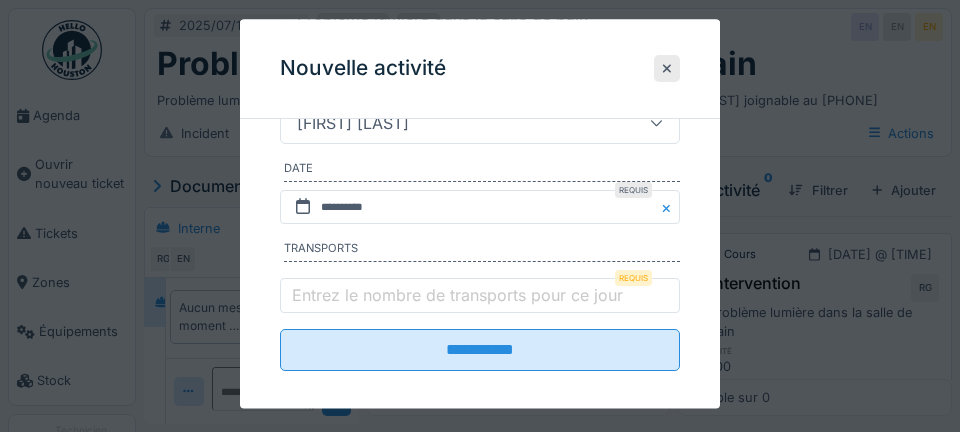 scroll, scrollTop: 357, scrollLeft: 0, axis: vertical 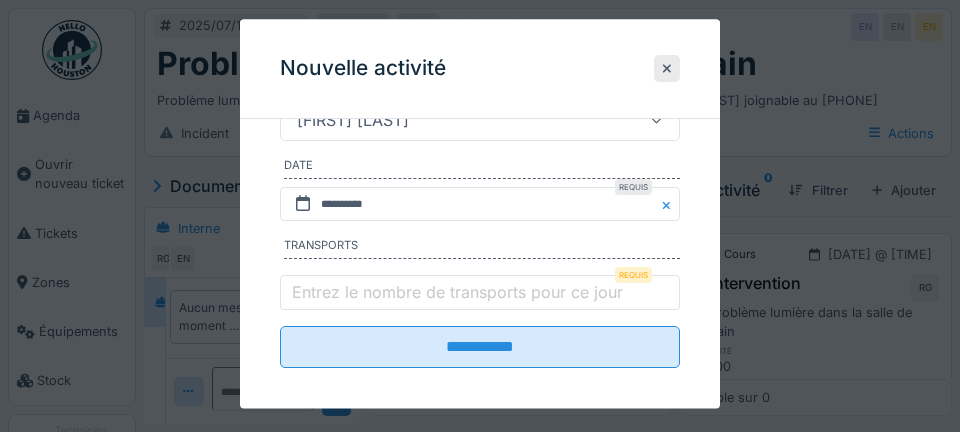 click on "Entrez le nombre de transports pour ce jour" at bounding box center (457, 292) 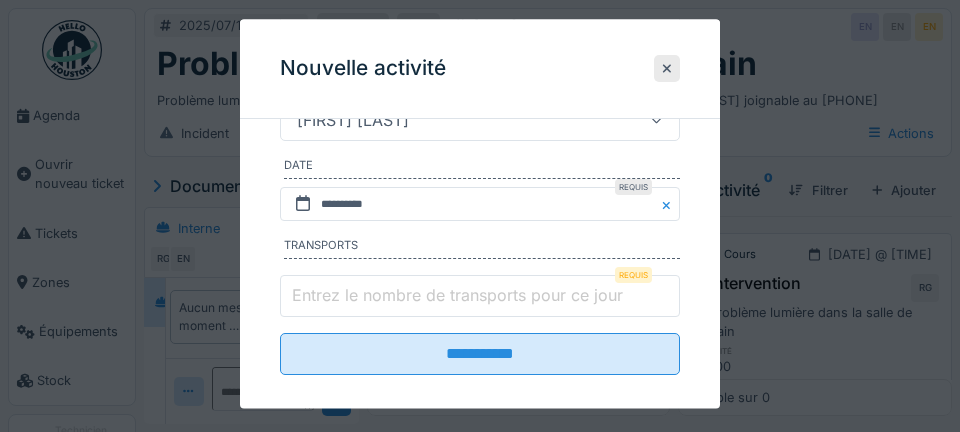 click on "Entrez le nombre de transports pour ce jour" at bounding box center [480, 297] 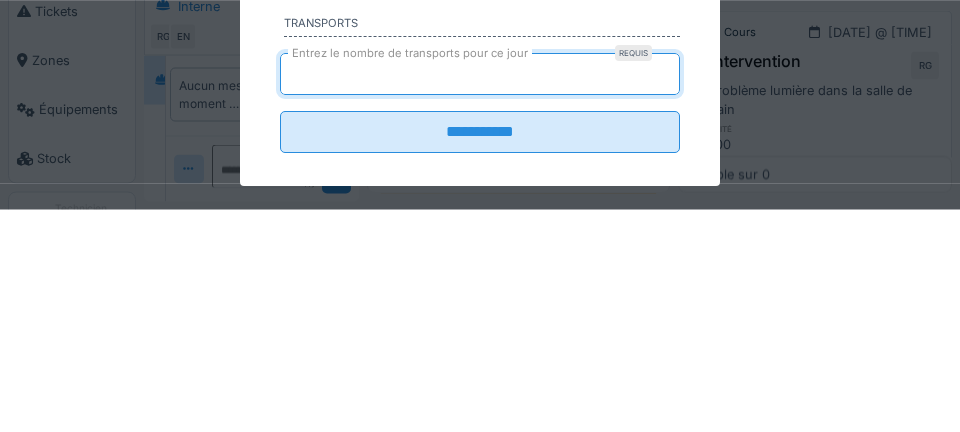 type on "*" 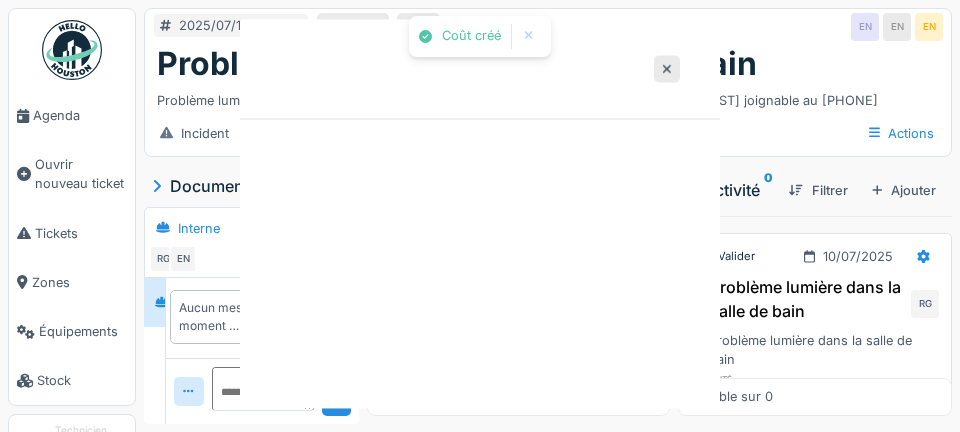 scroll, scrollTop: 0, scrollLeft: 0, axis: both 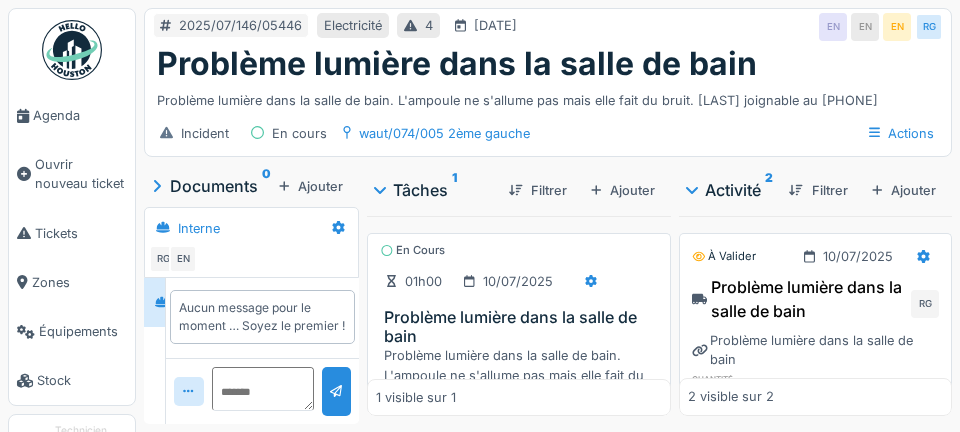 click on "Agenda" at bounding box center (80, 115) 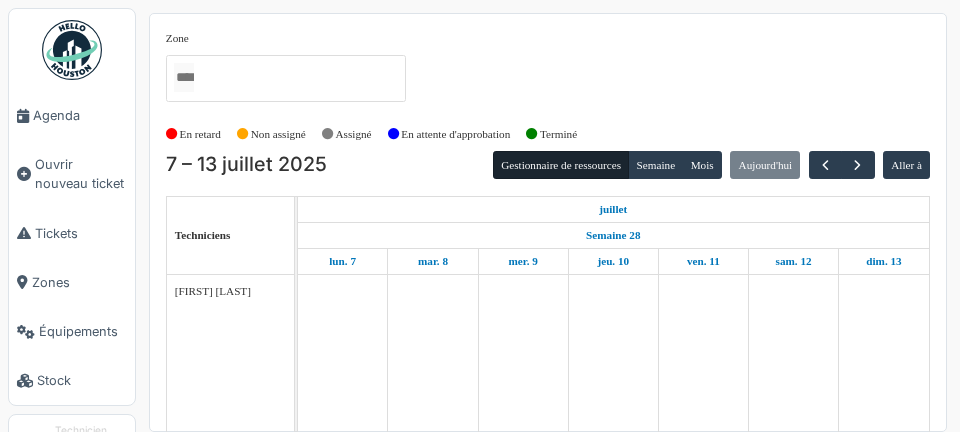 scroll, scrollTop: 0, scrollLeft: 0, axis: both 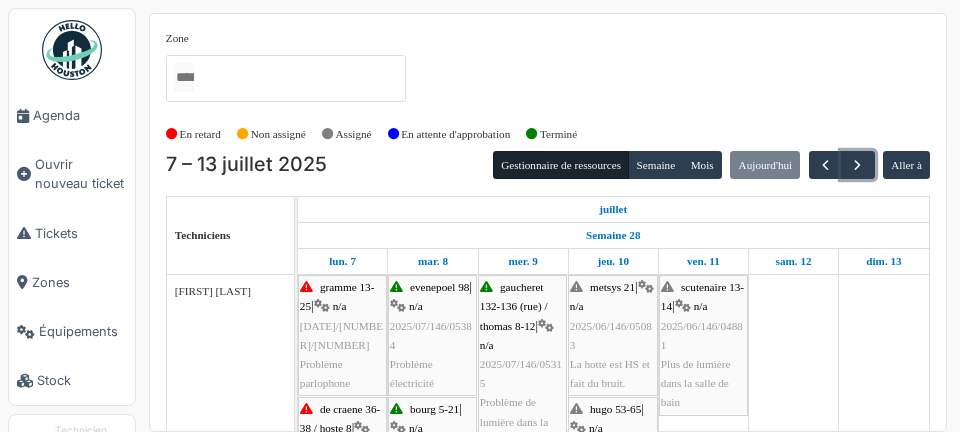 click at bounding box center (857, 165) 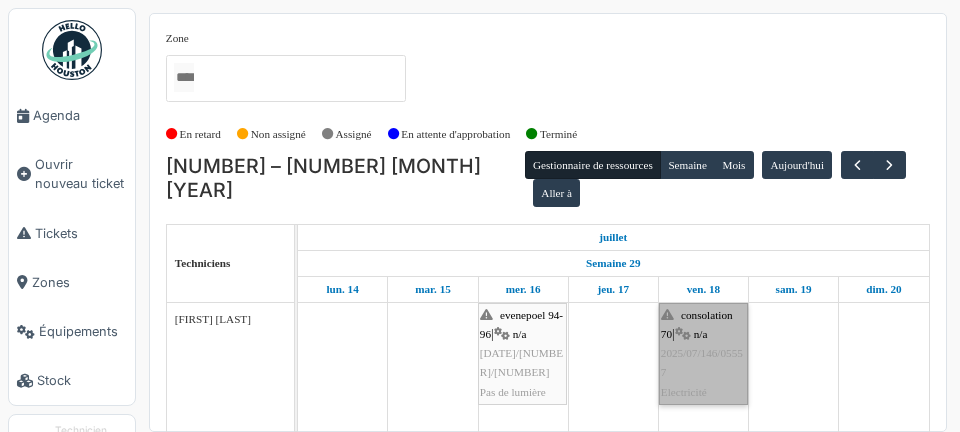 click on "consolation 70
|     n/a
2025/07/146/05557
Electricité" at bounding box center [703, 354] 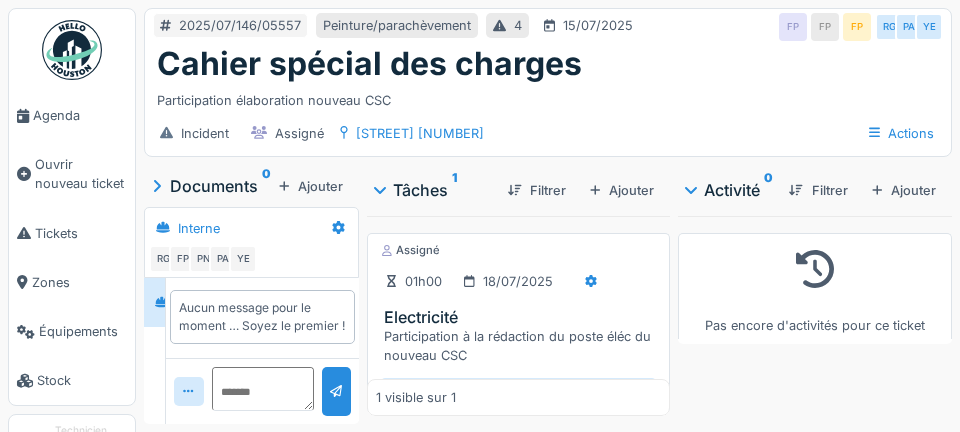 scroll, scrollTop: 0, scrollLeft: 0, axis: both 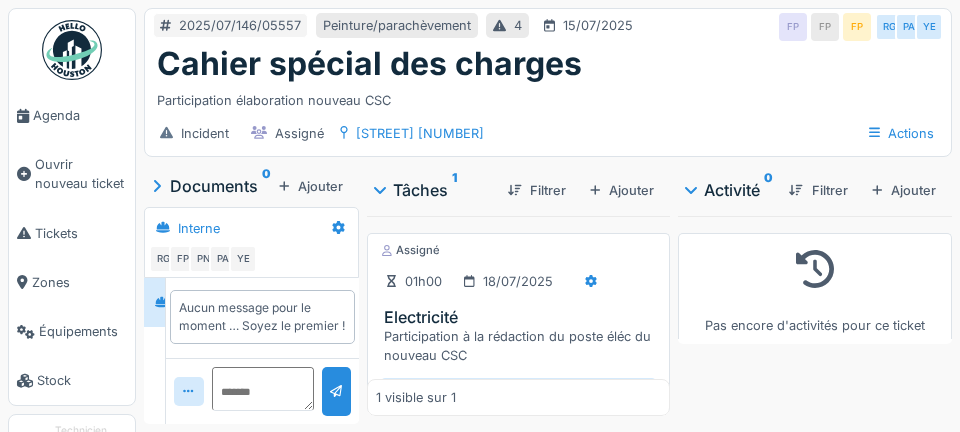click on "Agenda" at bounding box center [80, 115] 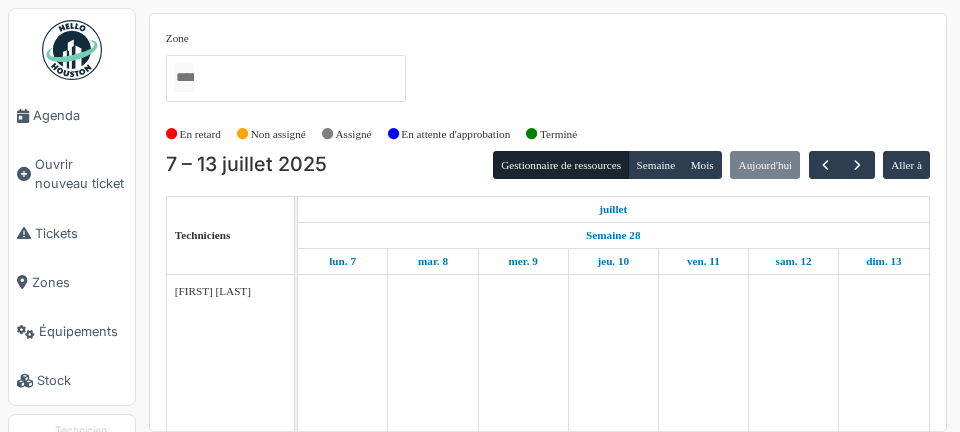 scroll, scrollTop: 0, scrollLeft: 0, axis: both 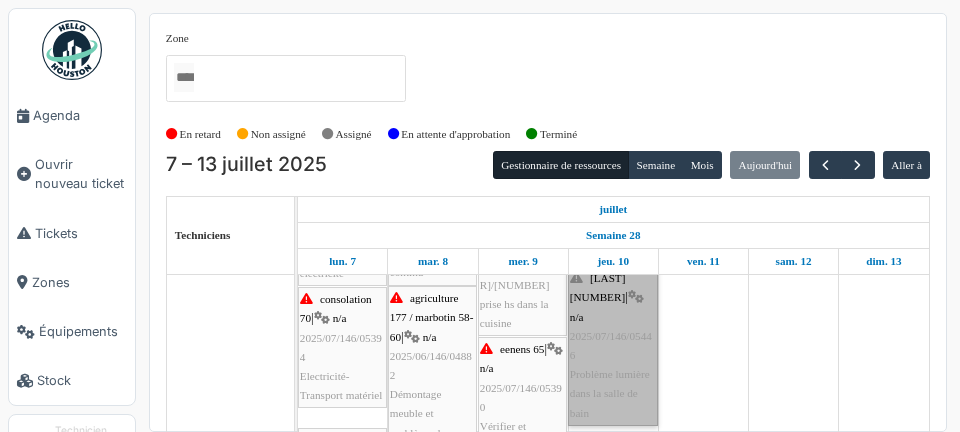 click on "wauters 74
|     n/a
2025/07/146/05446
Problème lumière dans la salle de bain" at bounding box center (613, 346) 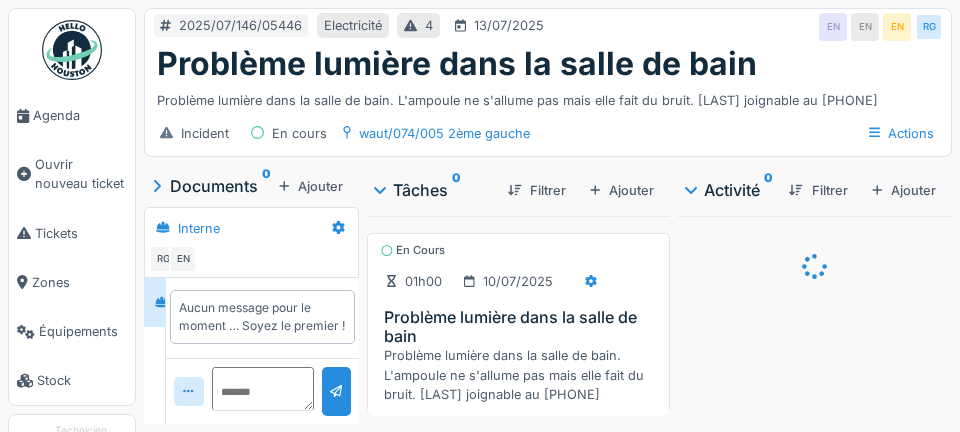 scroll, scrollTop: 0, scrollLeft: 0, axis: both 